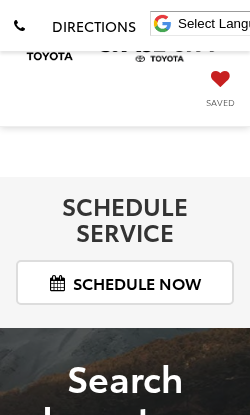 select on "******" 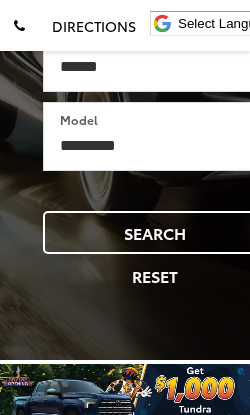 scroll, scrollTop: 0, scrollLeft: 0, axis: both 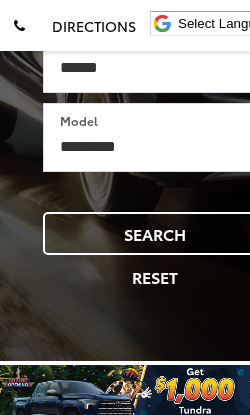 click on "Search" at bounding box center (155, 233) 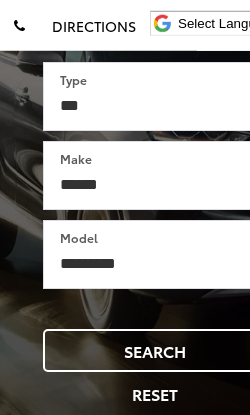 scroll, scrollTop: 480, scrollLeft: 0, axis: vertical 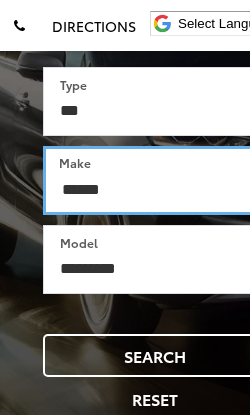 click on "**********" at bounding box center [155, 180] 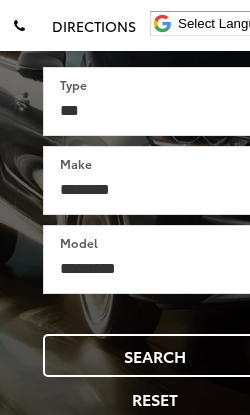 click on "Search" at bounding box center (155, 355) 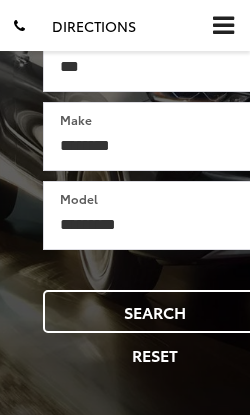 scroll, scrollTop: 480, scrollLeft: 0, axis: vertical 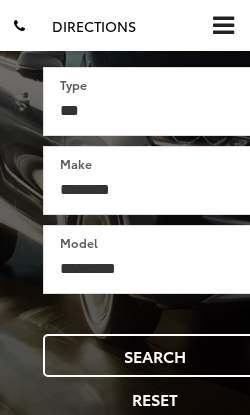 click on "Search" at bounding box center [155, 355] 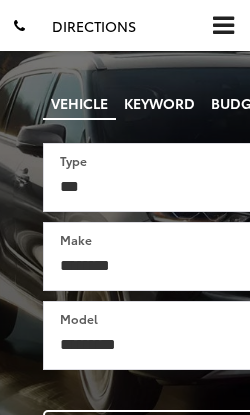 scroll, scrollTop: 402, scrollLeft: 0, axis: vertical 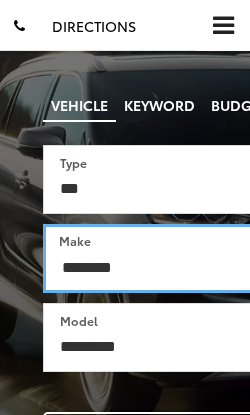 click on "**********" at bounding box center [155, 258] 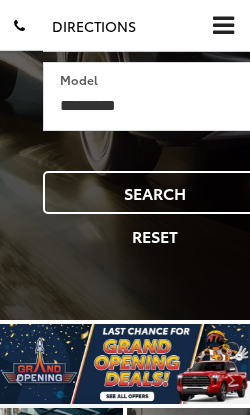 scroll, scrollTop: 636, scrollLeft: 0, axis: vertical 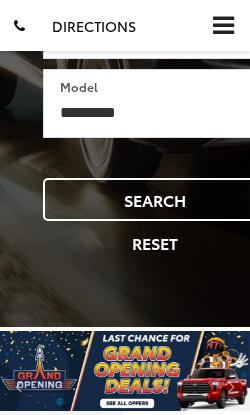 click on "Search" at bounding box center (155, 199) 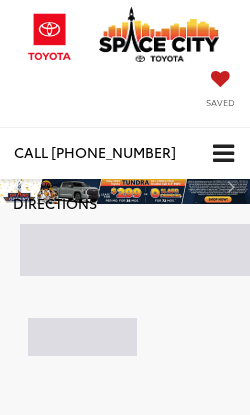 scroll, scrollTop: 0, scrollLeft: 0, axis: both 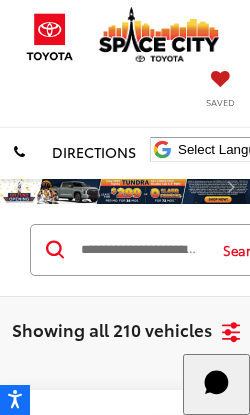 click at bounding box center (141, 250) 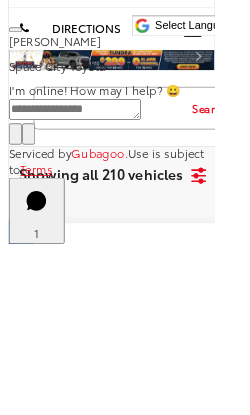 type on "*****" 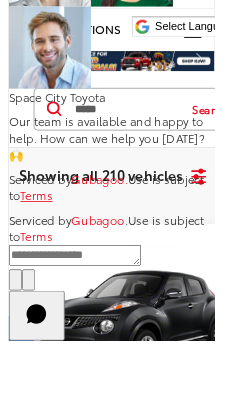 click on "Space City Toyota Our team is available and happy to help.  How can we help you today? 🙌 Serviced by  Gubagoo .  Use is subject to  Terms Serviced by  Gubagoo .  Use is subject to  Terms Text" at bounding box center (125, 111) 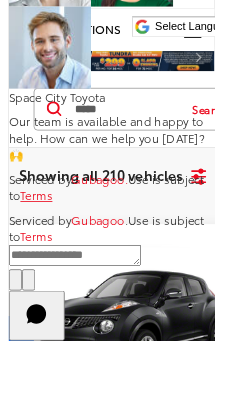 click on "Space City Toyota Our team is available and happy to help.  How can we help you today? 🙌 Serviced by  Gubagoo .  Use is subject to  Terms Serviced by  Gubagoo .  Use is subject to  Terms Text" at bounding box center (125, 111) 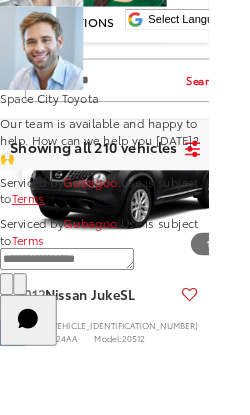 scroll, scrollTop: 271, scrollLeft: 0, axis: vertical 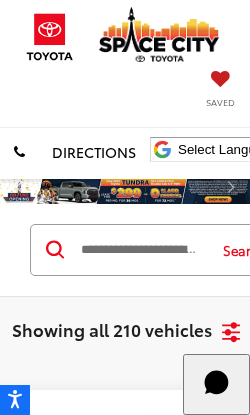click at bounding box center (141, 250) 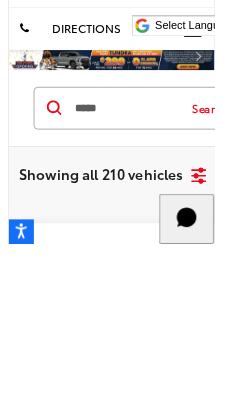 click on "Search" at bounding box center [249, 250] 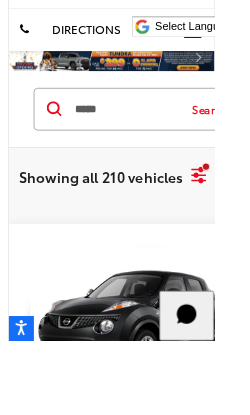 click on "Search" at bounding box center (249, 133) 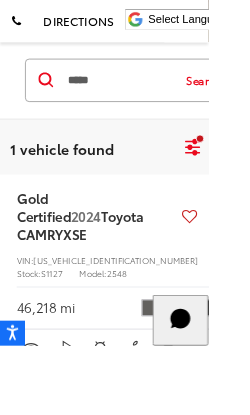 scroll, scrollTop: 466, scrollLeft: 0, axis: vertical 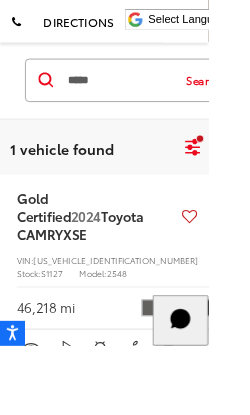 click on "*****" at bounding box center [141, 96] 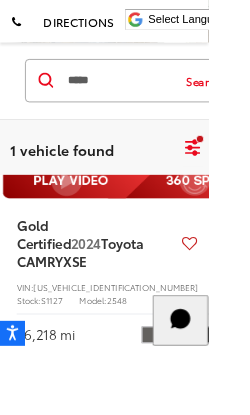 click on "Search" at bounding box center [249, 96] 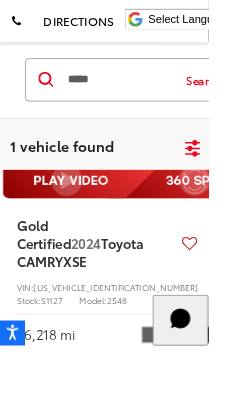 scroll, scrollTop: 433, scrollLeft: 0, axis: vertical 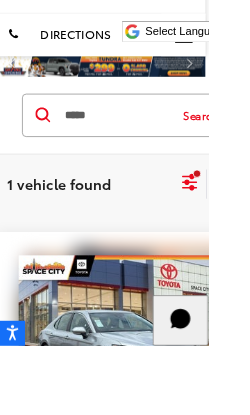 click on "*****" at bounding box center [137, 138] 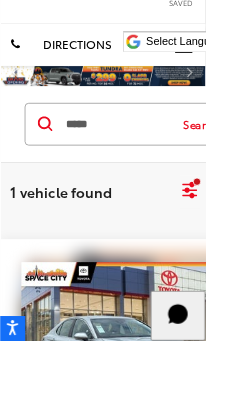 click on "Search" at bounding box center (249, 151) 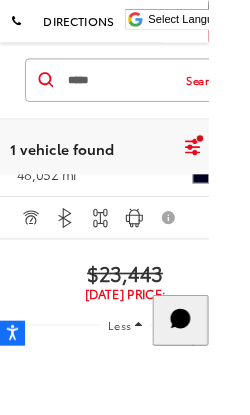 scroll, scrollTop: 590, scrollLeft: 0, axis: vertical 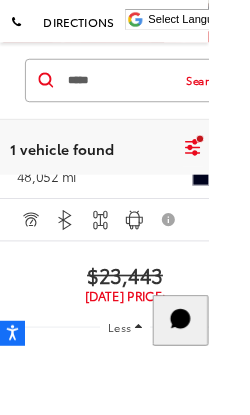 click on "*****" at bounding box center (141, 96) 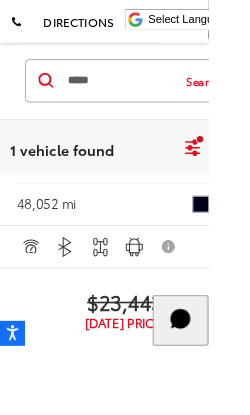 click on "Search" at bounding box center (249, 96) 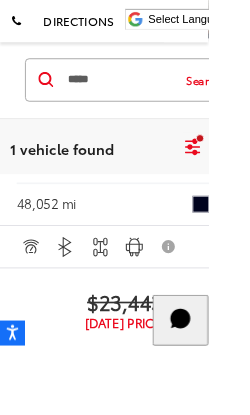 click on "*****" at bounding box center [141, 96] 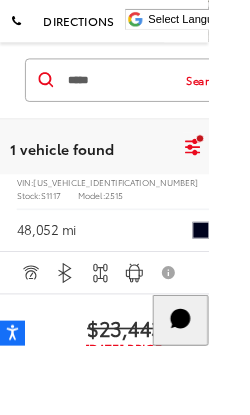 scroll, scrollTop: 524, scrollLeft: 0, axis: vertical 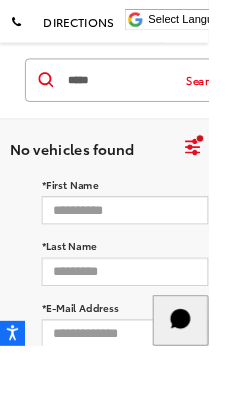 type on "*****" 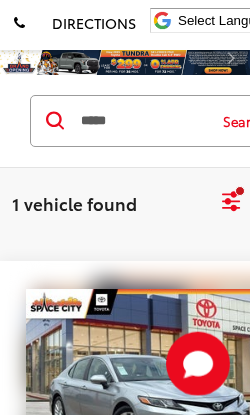 scroll, scrollTop: 130, scrollLeft: 0, axis: vertical 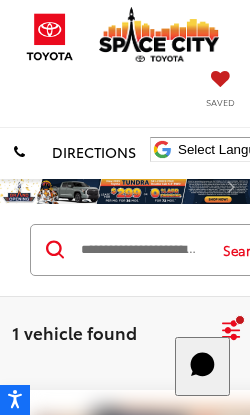 click at bounding box center (141, 250) 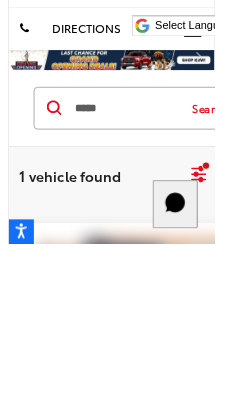 type on "*****" 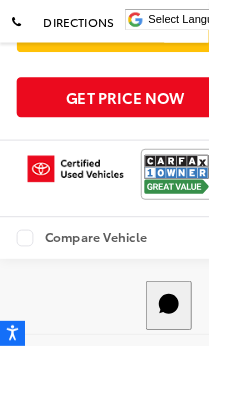 scroll, scrollTop: 1000, scrollLeft: 0, axis: vertical 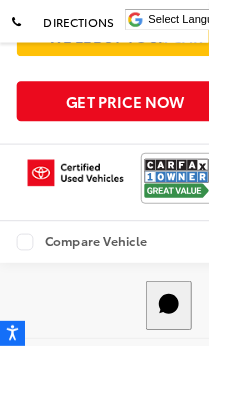 click at bounding box center (213, 213) 